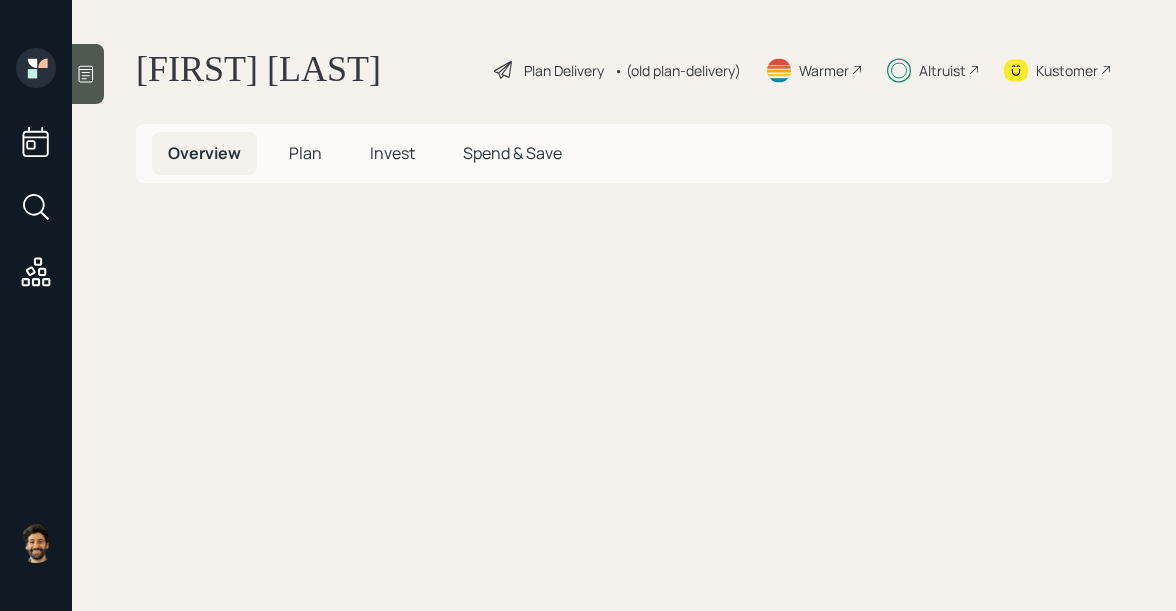 scroll, scrollTop: 0, scrollLeft: 0, axis: both 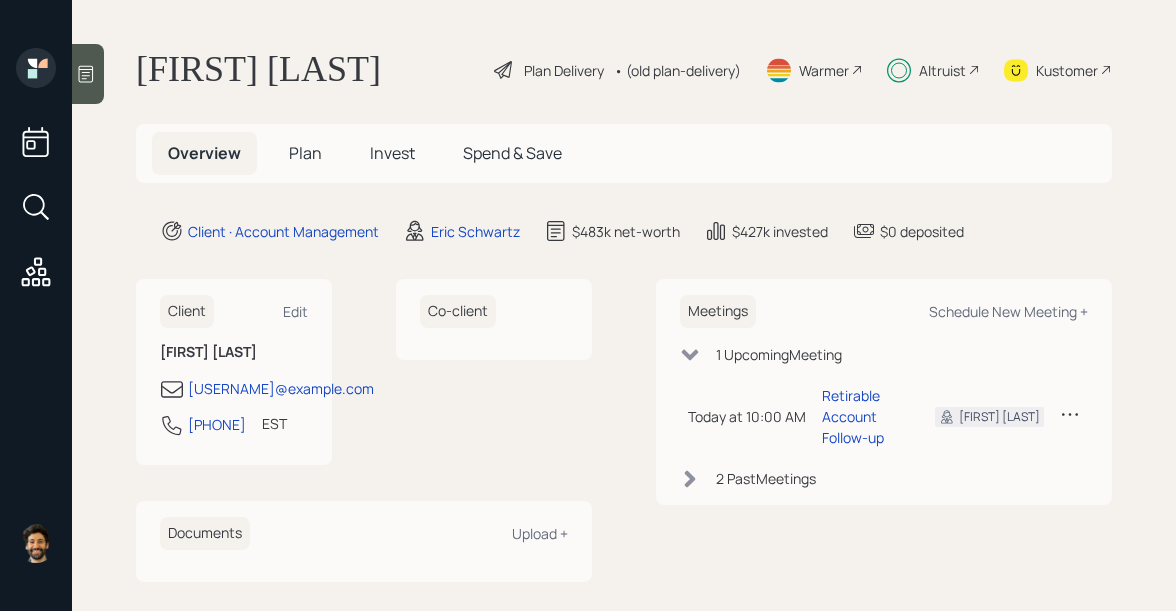 click on "Overview Plan Invest Spend & Save" at bounding box center (624, 153) 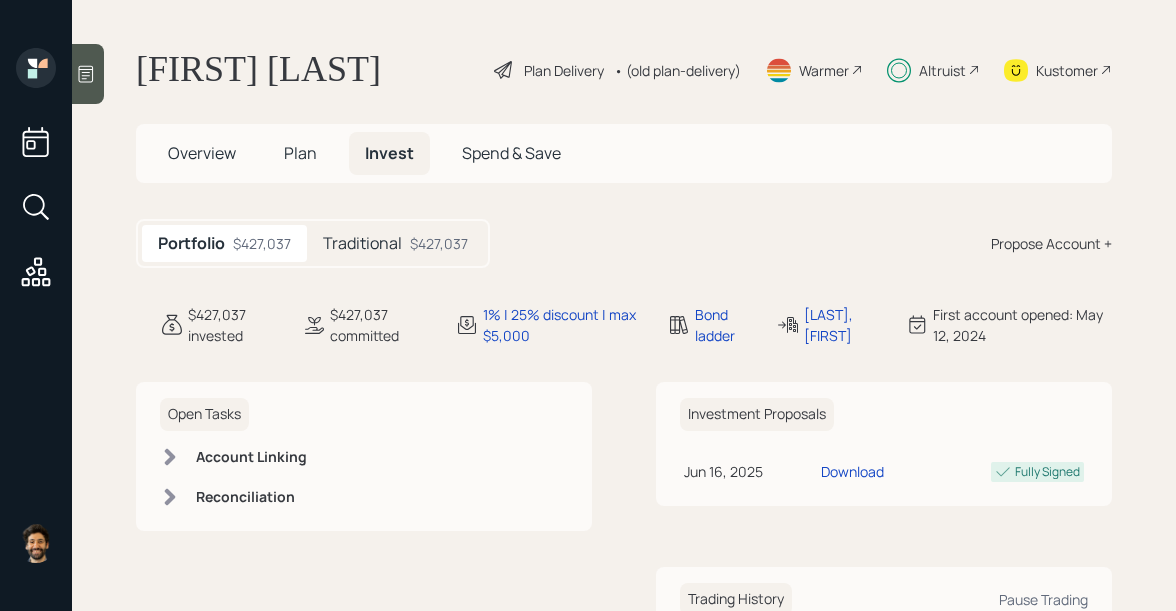 scroll, scrollTop: 47, scrollLeft: 0, axis: vertical 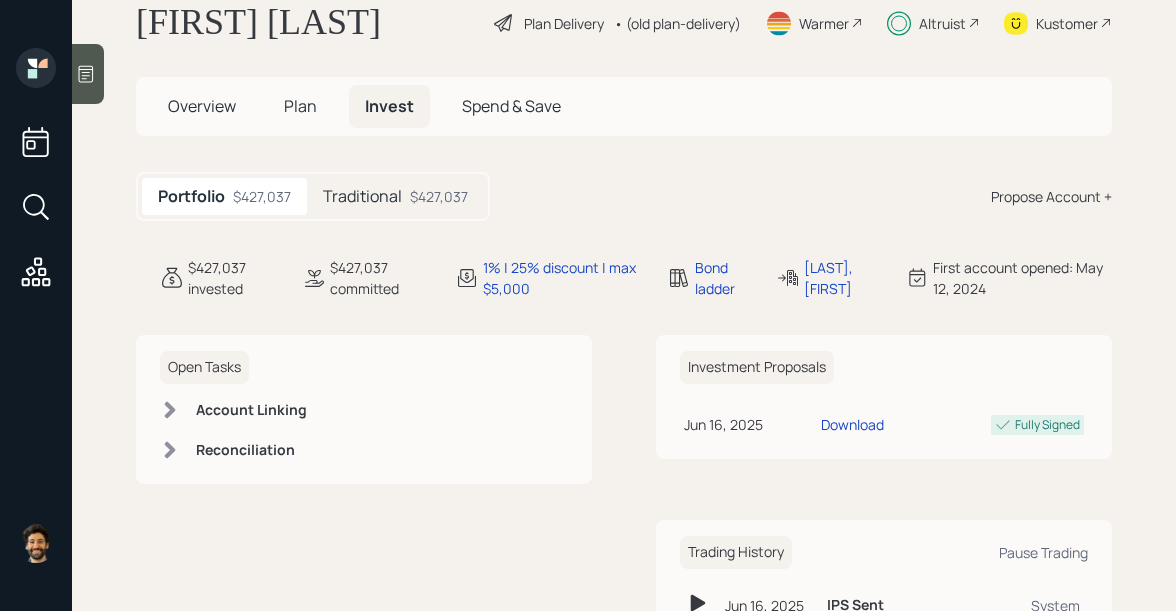 click on "Traditional" at bounding box center [362, 196] 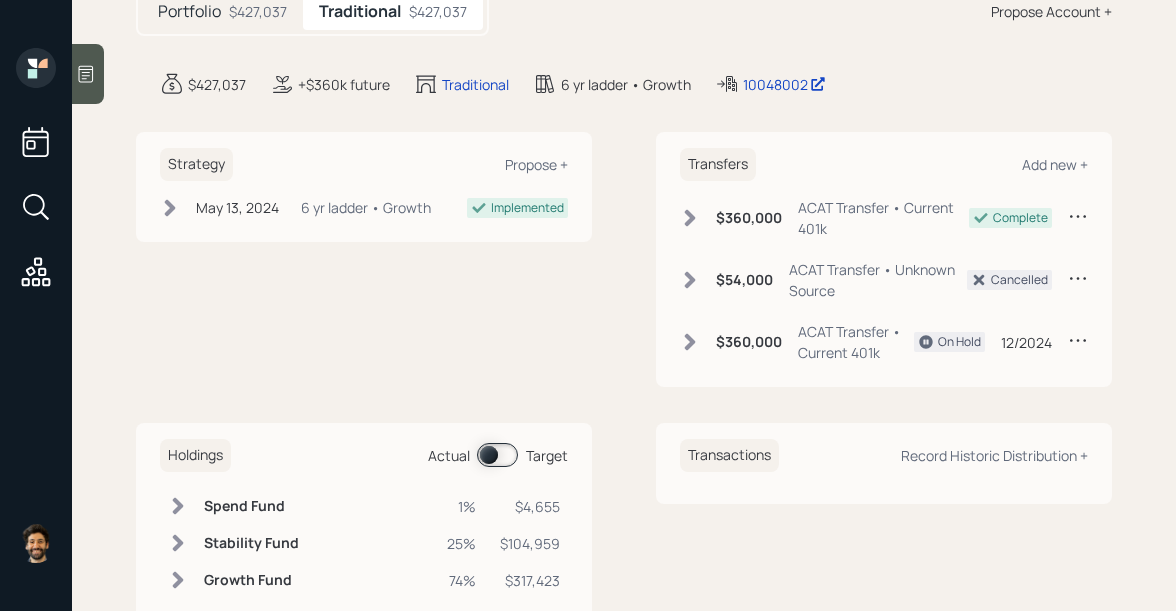 scroll, scrollTop: 292, scrollLeft: 0, axis: vertical 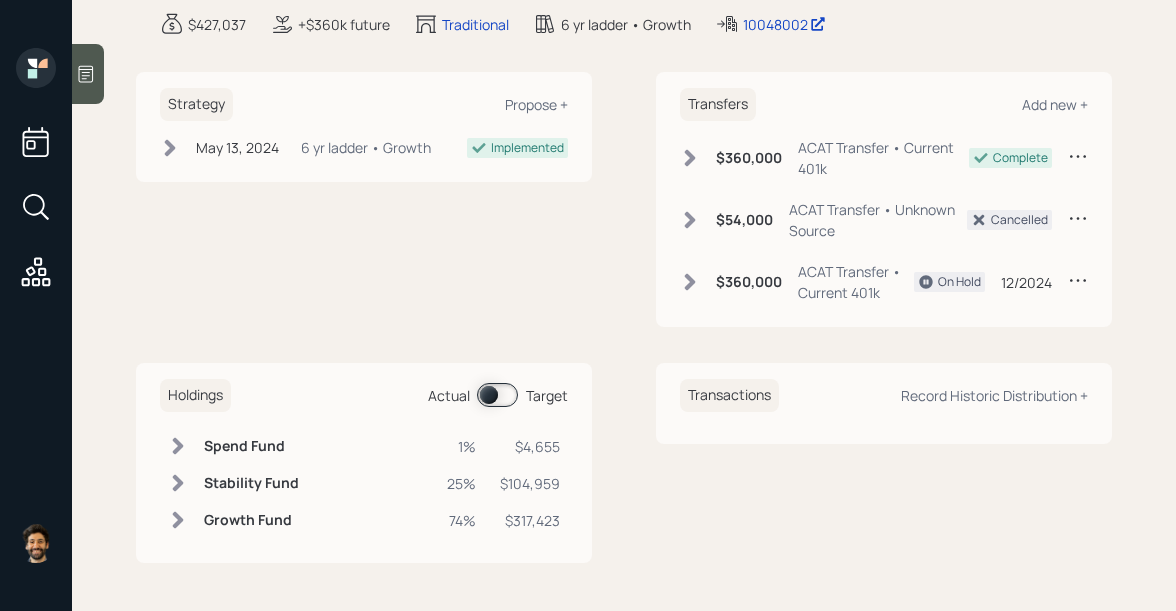 click at bounding box center (497, 395) 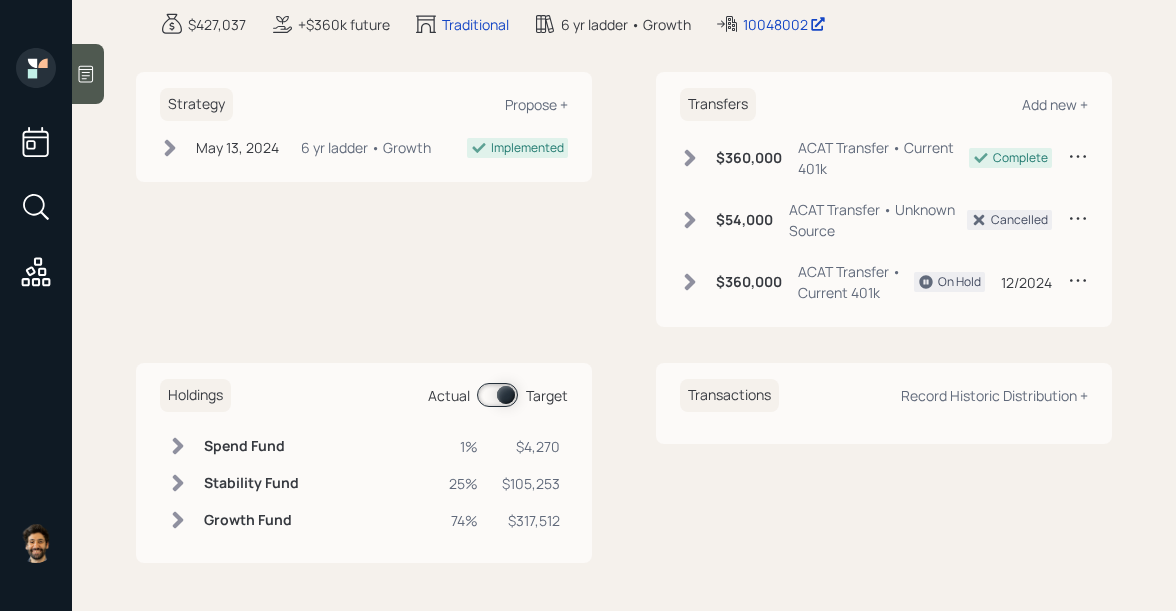 click at bounding box center (497, 395) 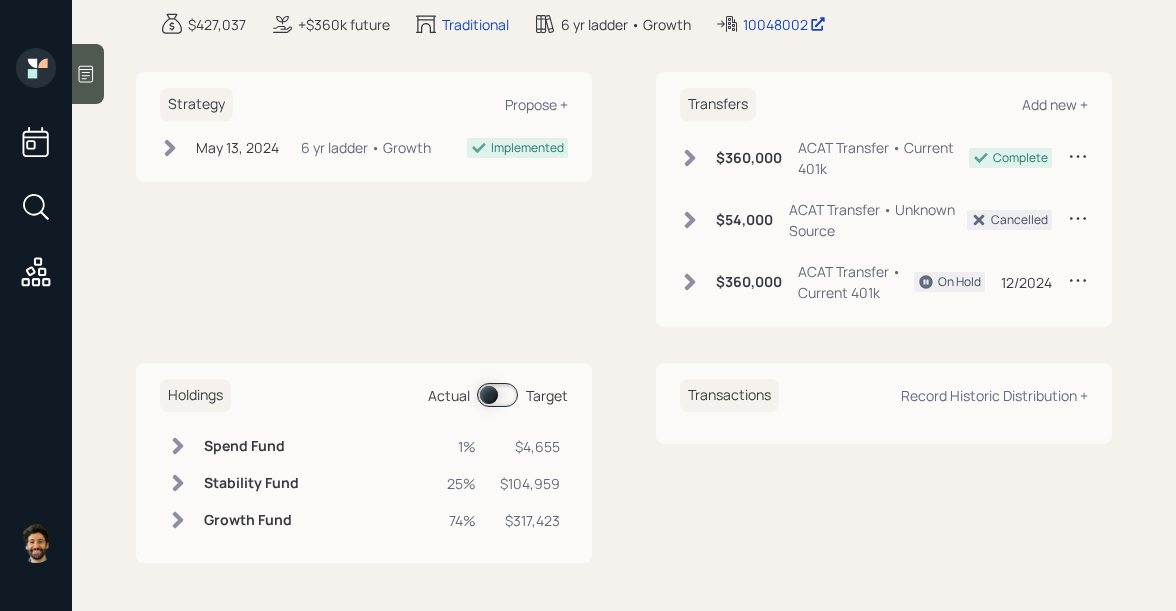 click at bounding box center [497, 395] 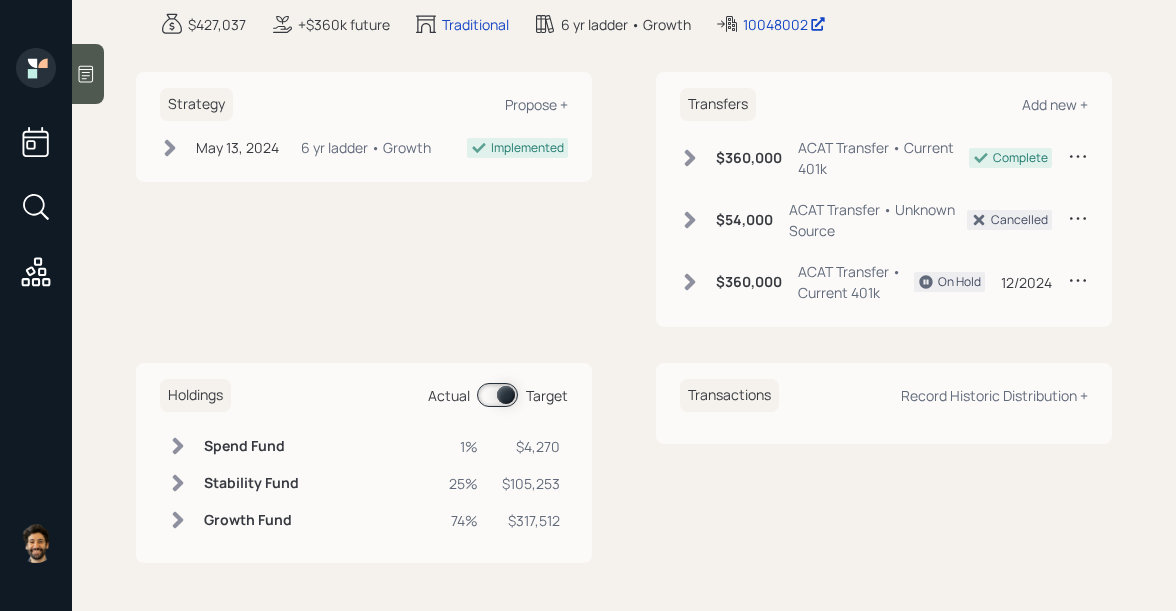 click at bounding box center [497, 395] 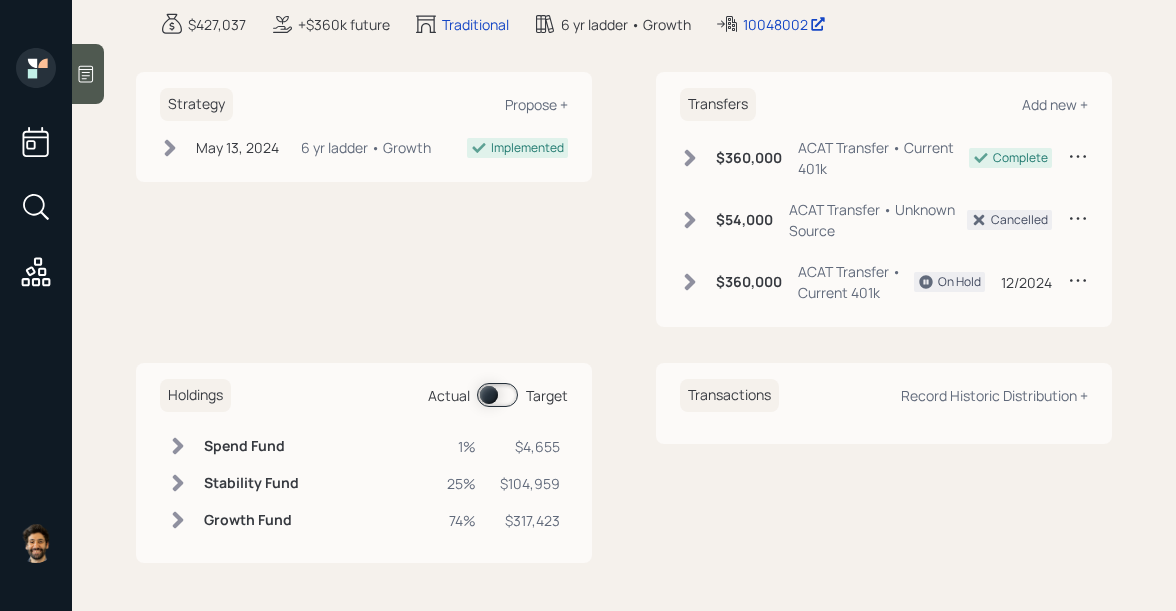 scroll, scrollTop: 0, scrollLeft: 0, axis: both 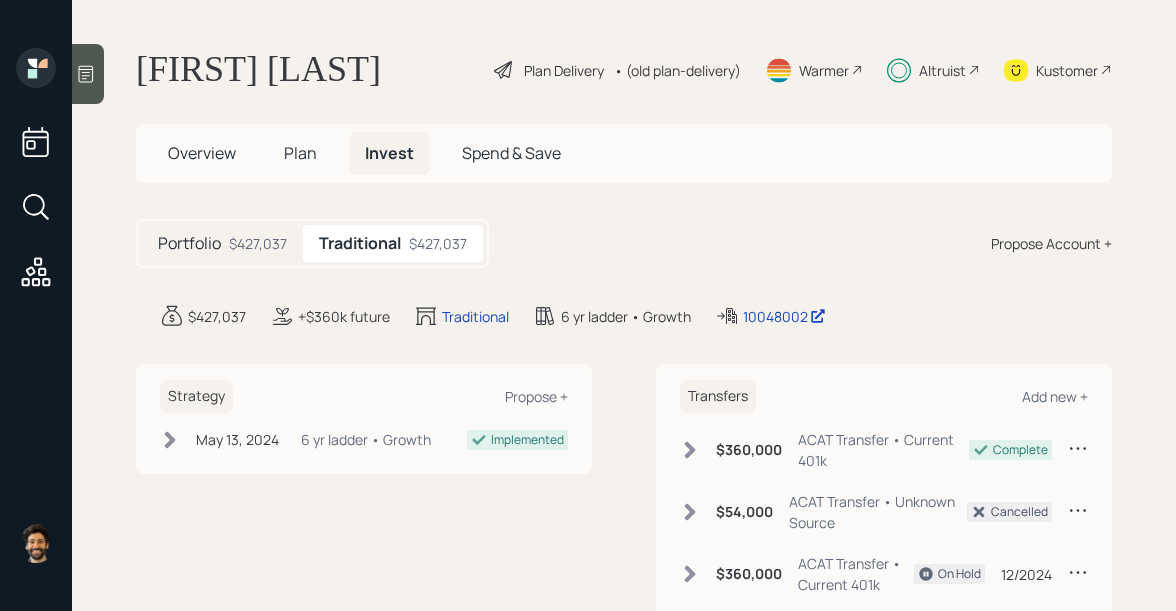 click on "$427,037" at bounding box center [258, 243] 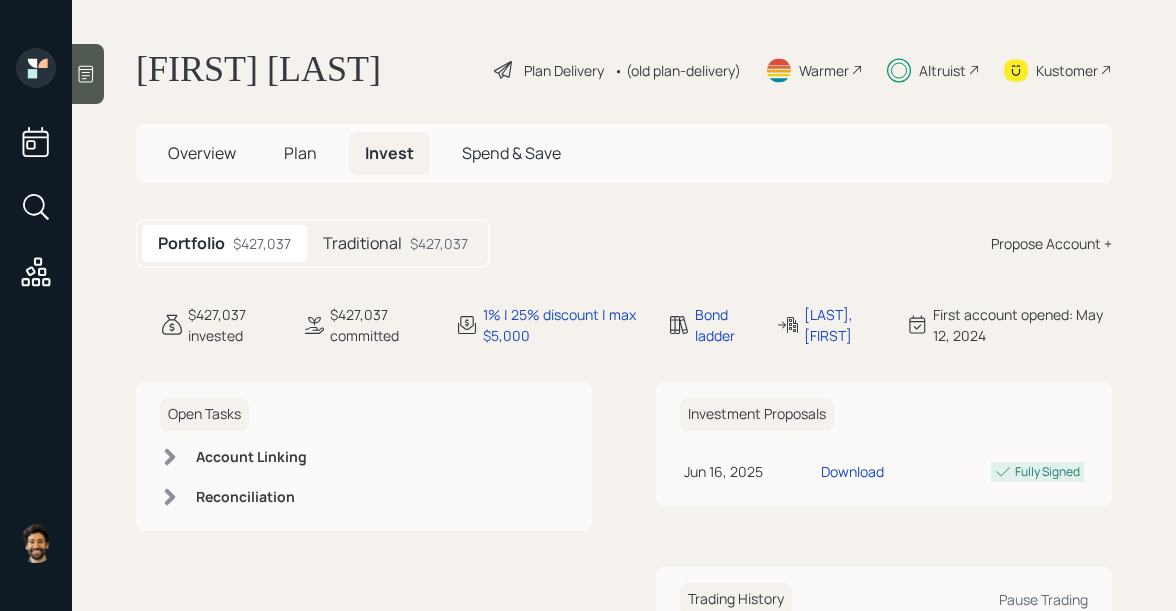 scroll, scrollTop: 280, scrollLeft: 0, axis: vertical 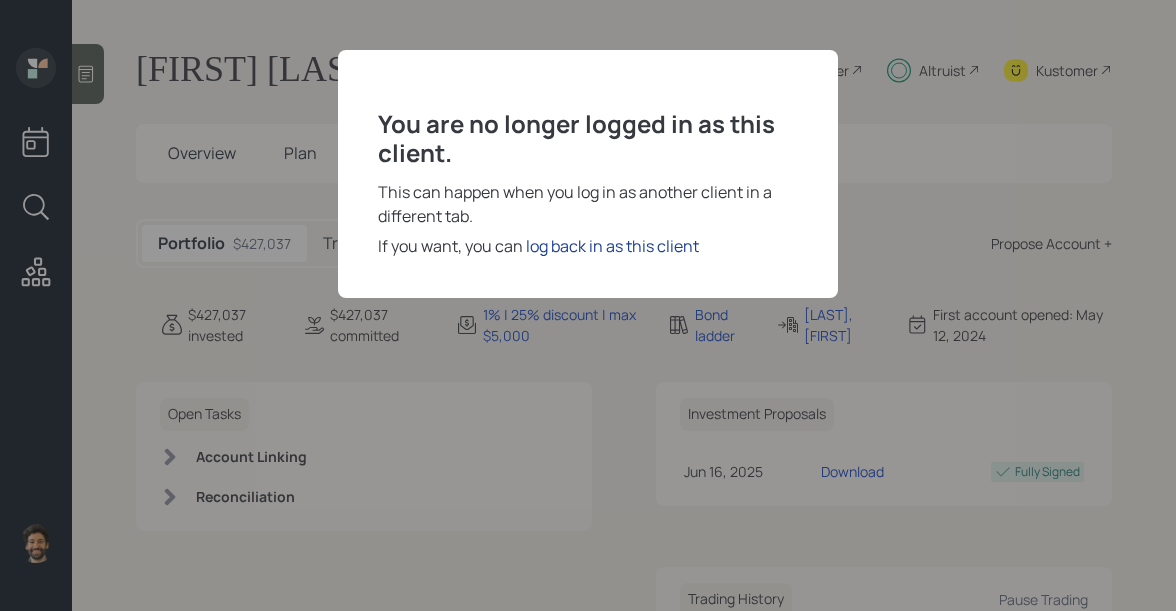 click on "log back in as this client" at bounding box center [612, 246] 